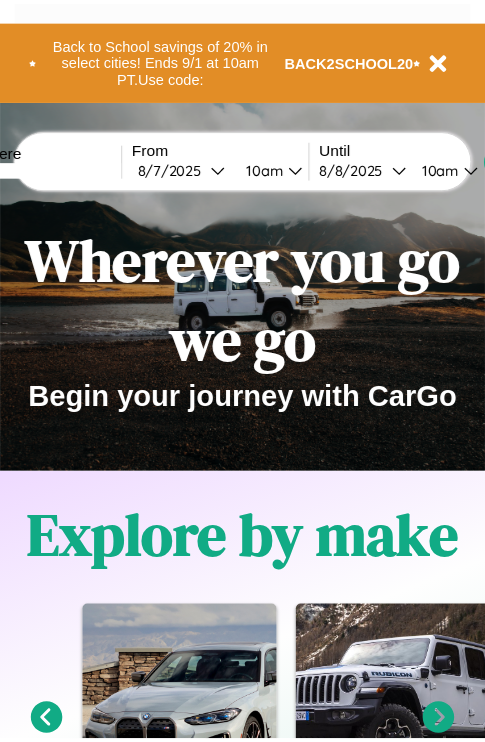 scroll, scrollTop: 0, scrollLeft: 0, axis: both 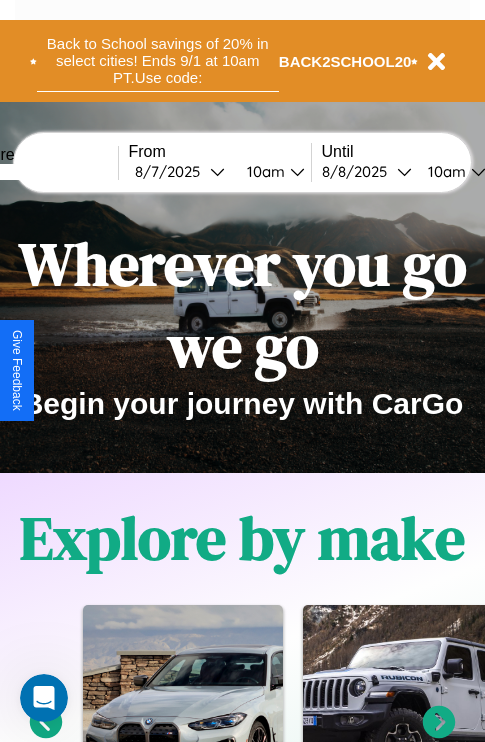 click on "Back to School savings of 20% in select cities! Ends 9/1 at 10am PT.  Use code:" at bounding box center [158, 61] 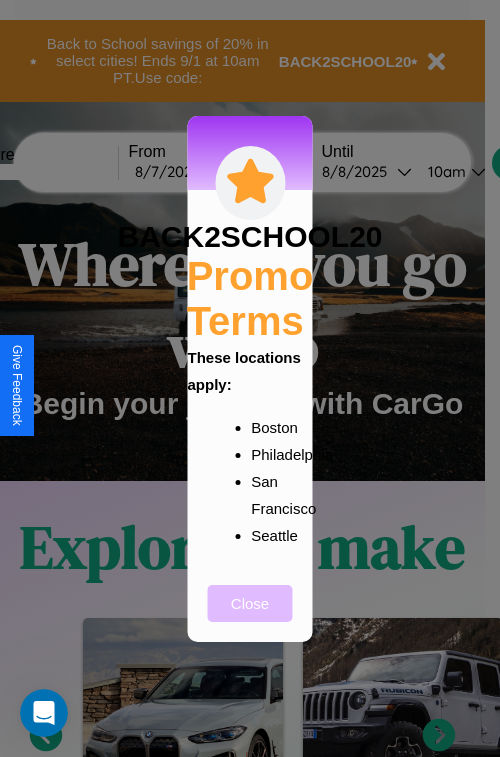click on "Close" at bounding box center (250, 603) 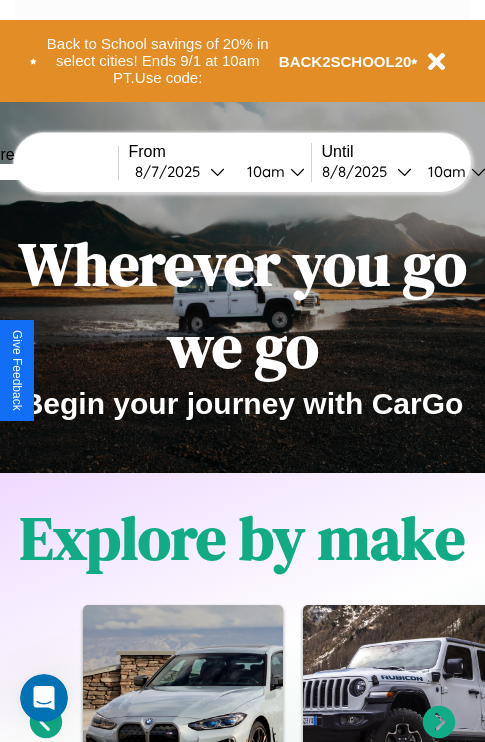 click at bounding box center [43, 172] 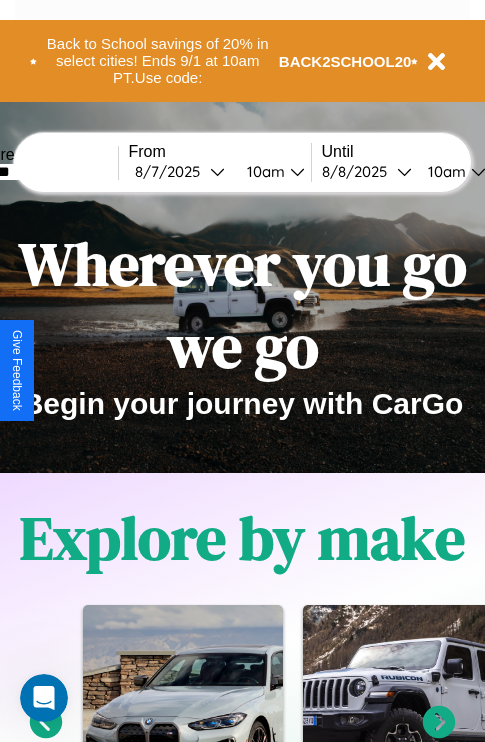type on "*******" 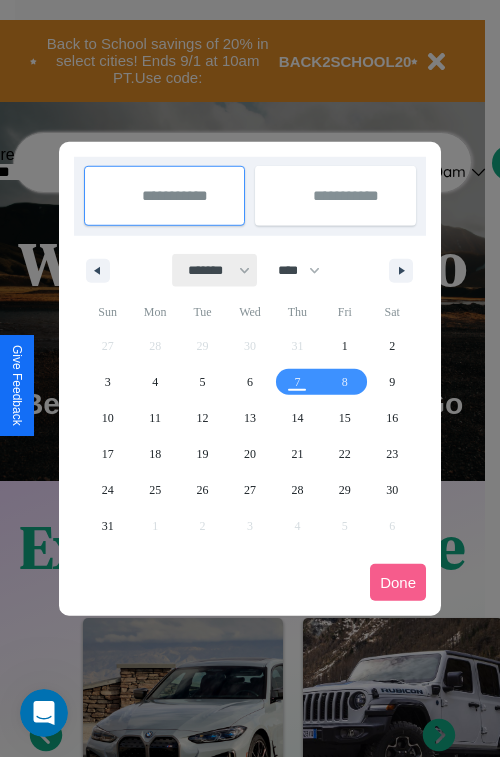 click on "******* ******** ***** ***** *** **** **** ****** ********* ******* ******** ********" at bounding box center (215, 270) 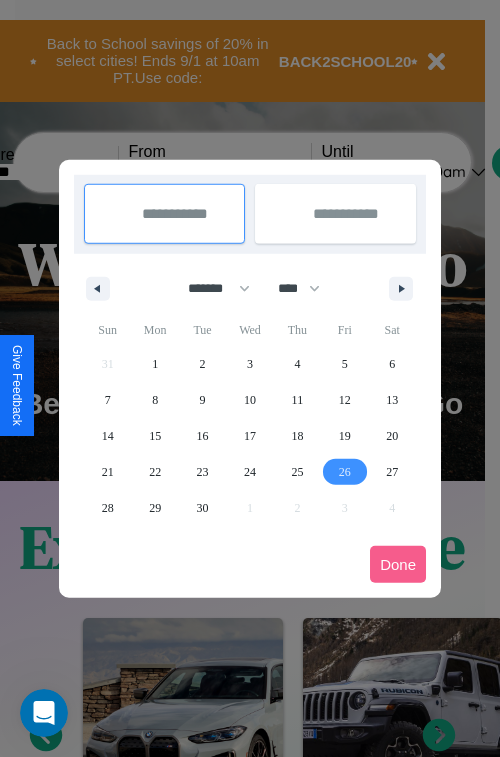 click on "26" at bounding box center (345, 472) 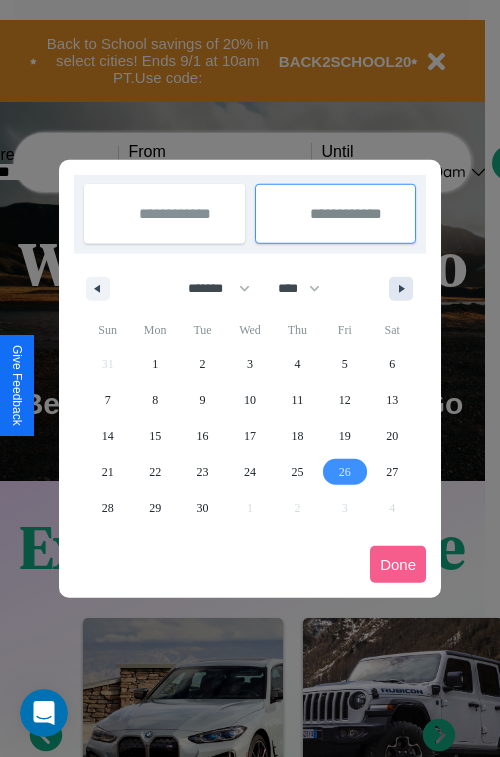 click at bounding box center [405, 289] 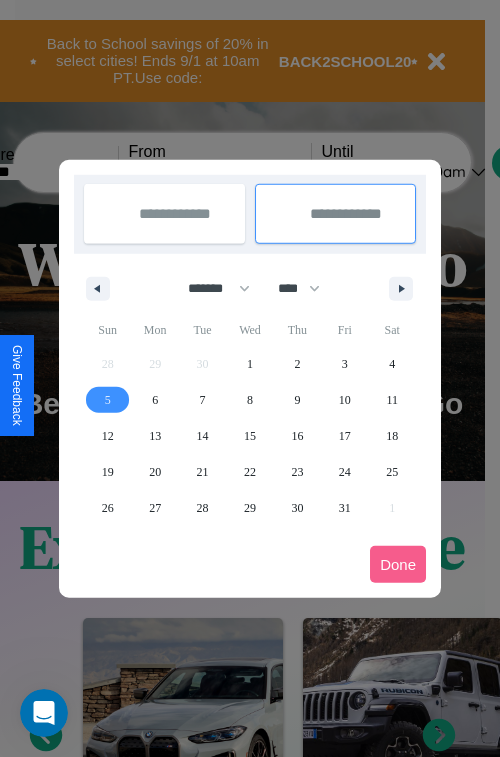 click on "5" at bounding box center [108, 400] 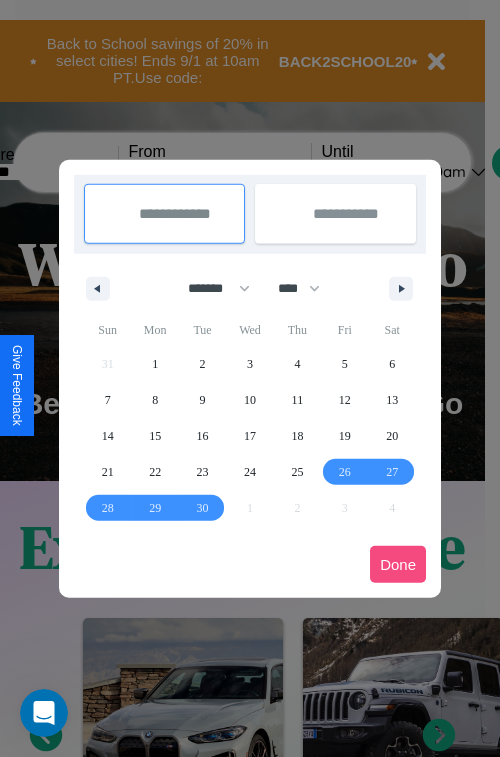 click on "Done" at bounding box center [398, 564] 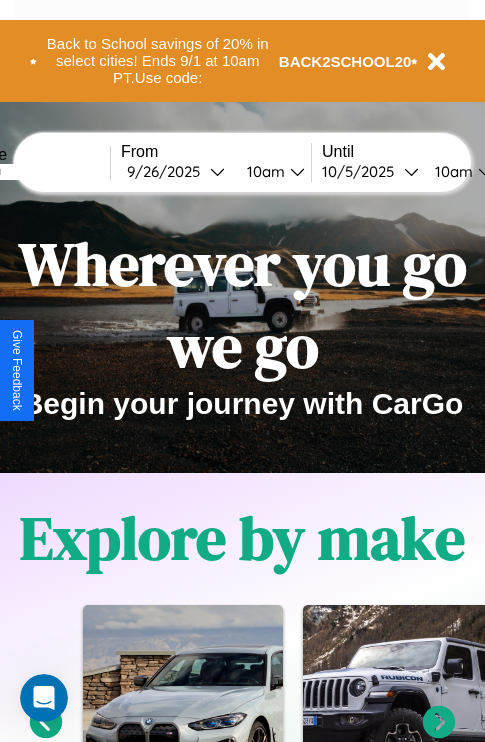 scroll, scrollTop: 0, scrollLeft: 76, axis: horizontal 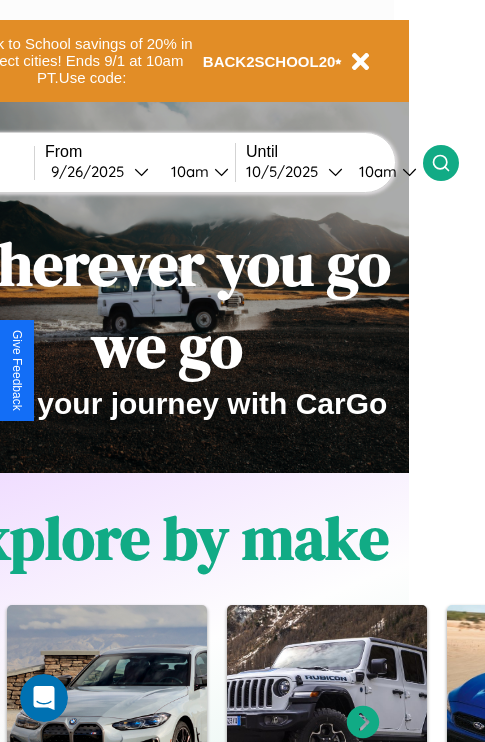 click 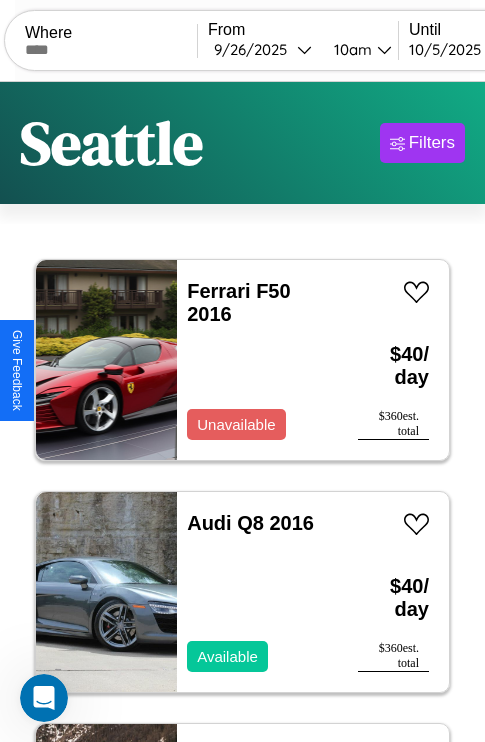 scroll, scrollTop: 95, scrollLeft: 0, axis: vertical 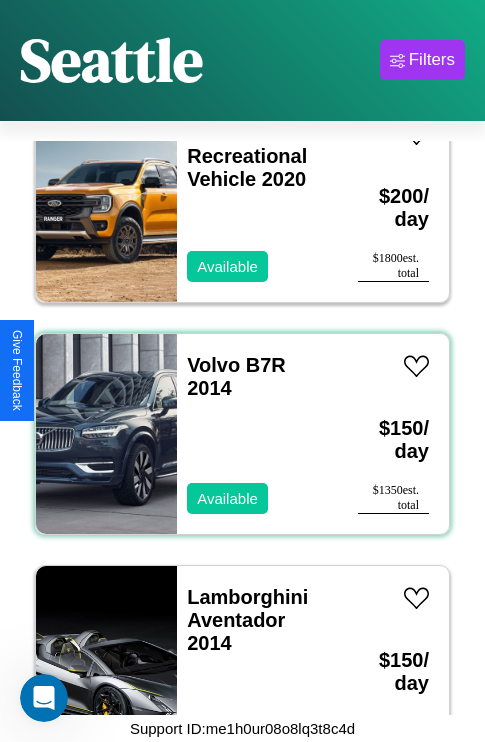 click on "Volvo   B7R   2014 Available" at bounding box center [257, 434] 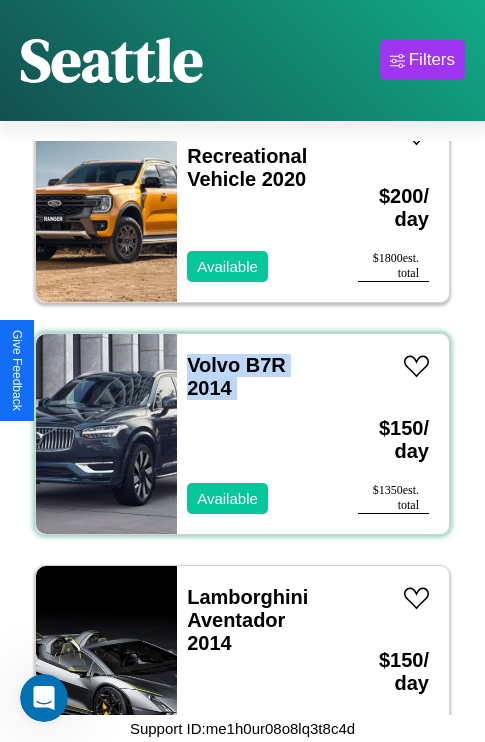 click on "Volvo   B7R   2014 Available" at bounding box center [257, 434] 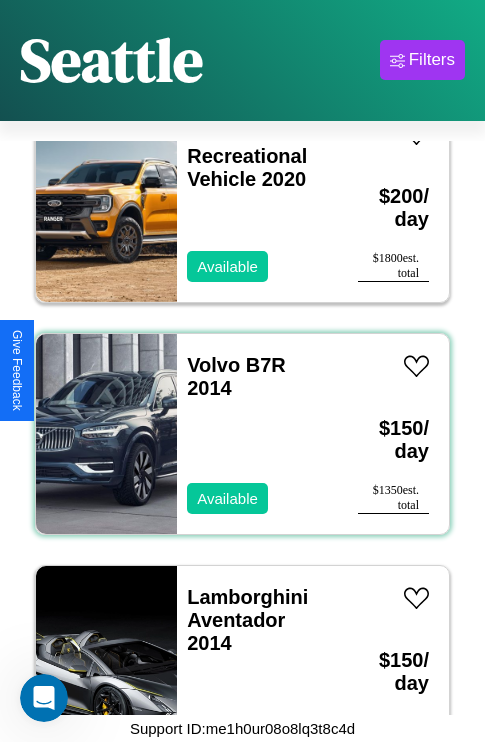 click on "Volvo   B7R   2014 Available" at bounding box center (257, 434) 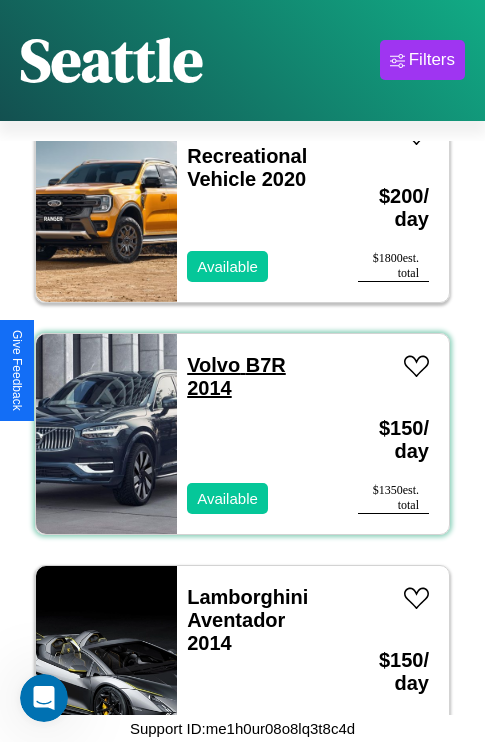 click on "Volvo   B7R   2014" at bounding box center (236, 376) 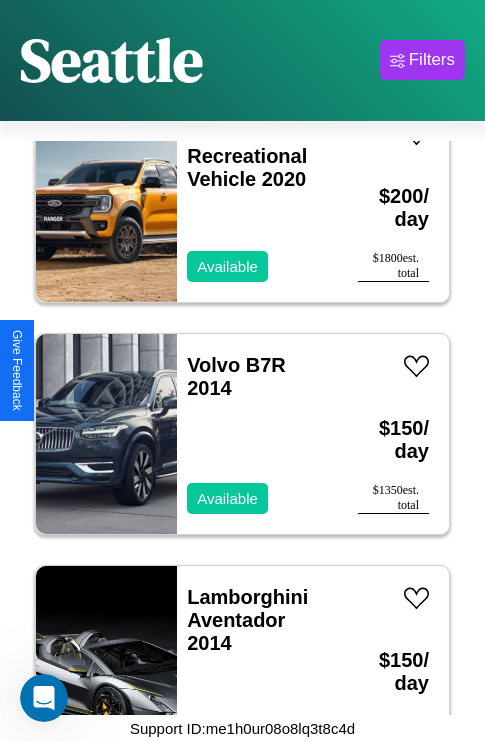 scroll, scrollTop: 68, scrollLeft: 0, axis: vertical 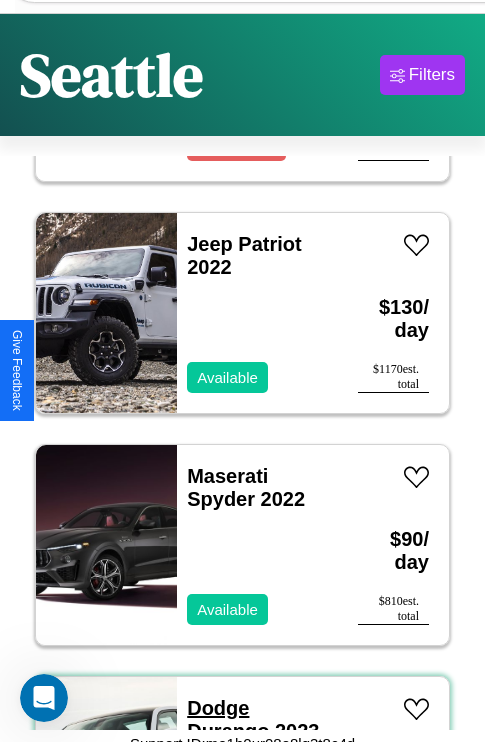 click on "Dodge   Durango   2023" at bounding box center [253, 719] 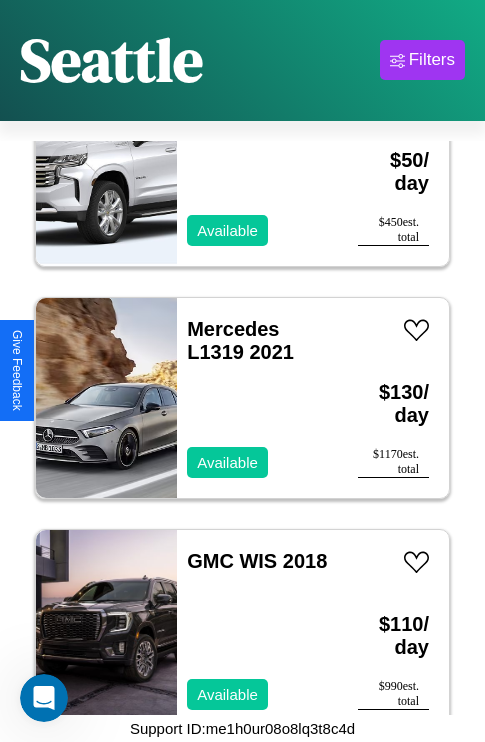scroll, scrollTop: 1235, scrollLeft: 0, axis: vertical 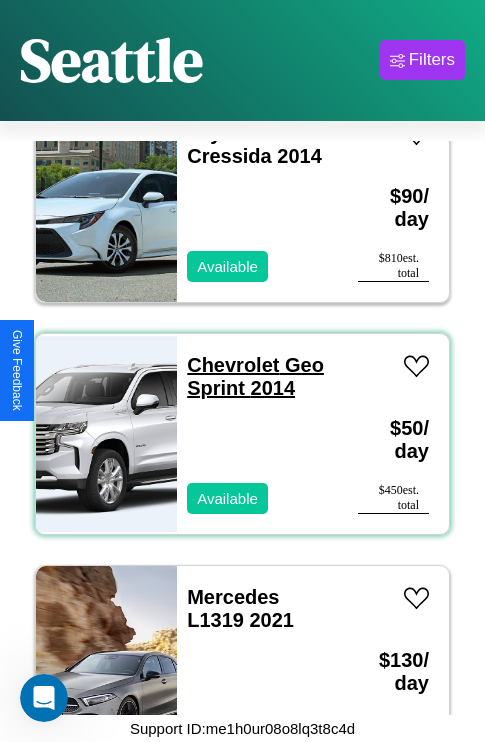 click on "Chevrolet   Geo Sprint   2014" at bounding box center [255, 376] 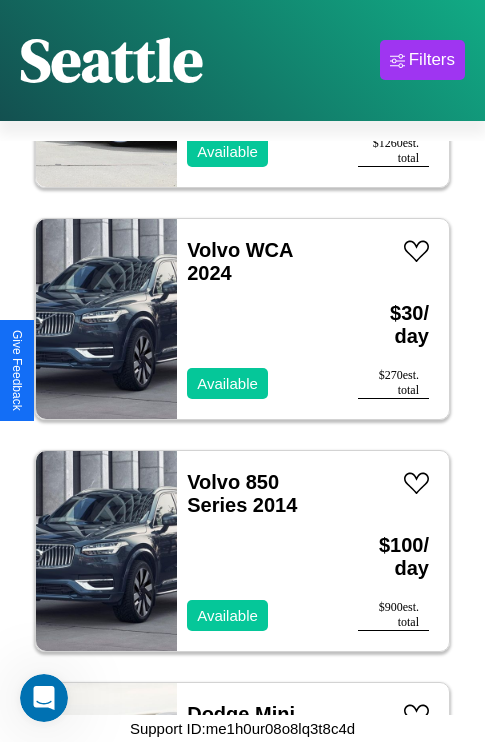 scroll, scrollTop: 11982, scrollLeft: 0, axis: vertical 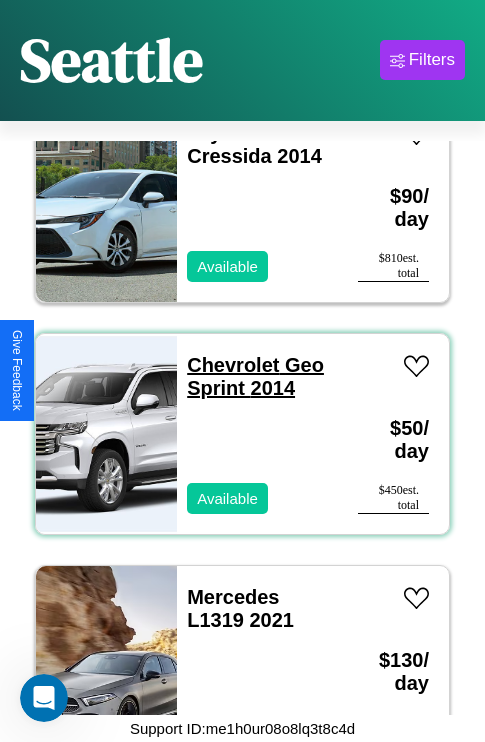 click on "Chevrolet   Geo Sprint   2014" at bounding box center (255, 376) 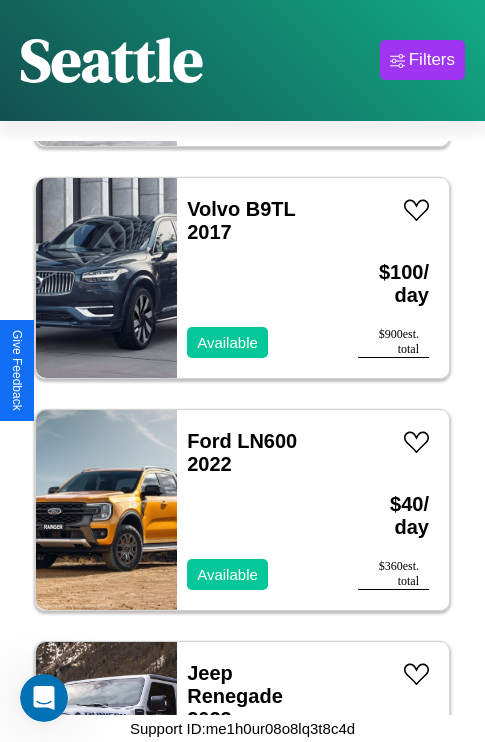 scroll, scrollTop: 3091, scrollLeft: 0, axis: vertical 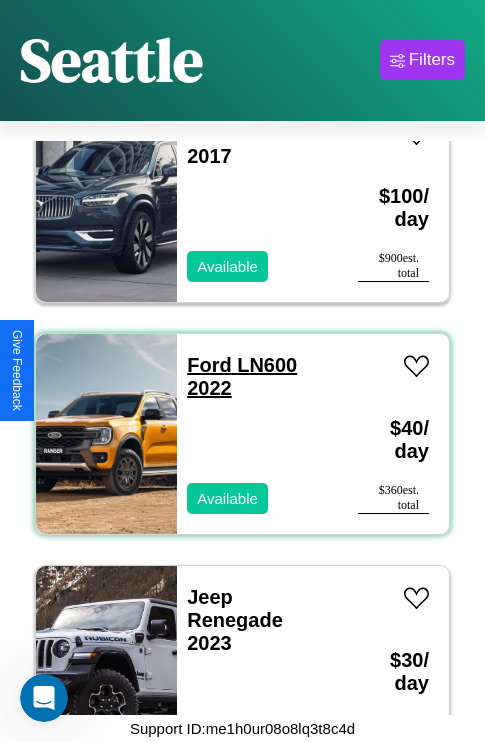 click on "Ford   LN600   2022" at bounding box center [242, 376] 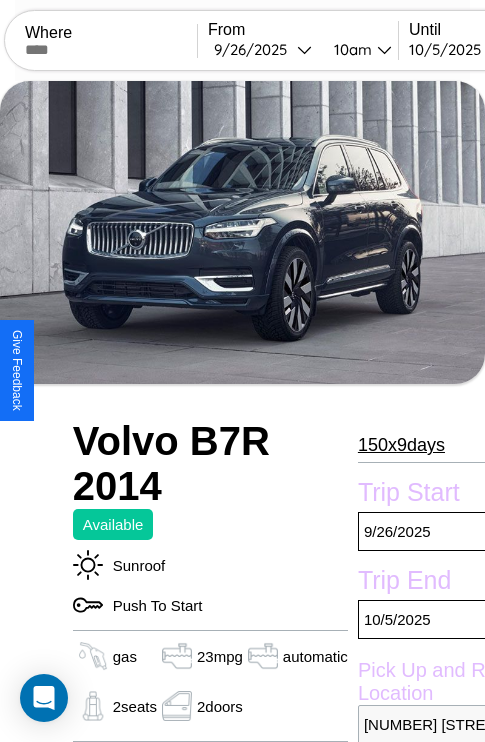 scroll, scrollTop: 74, scrollLeft: 0, axis: vertical 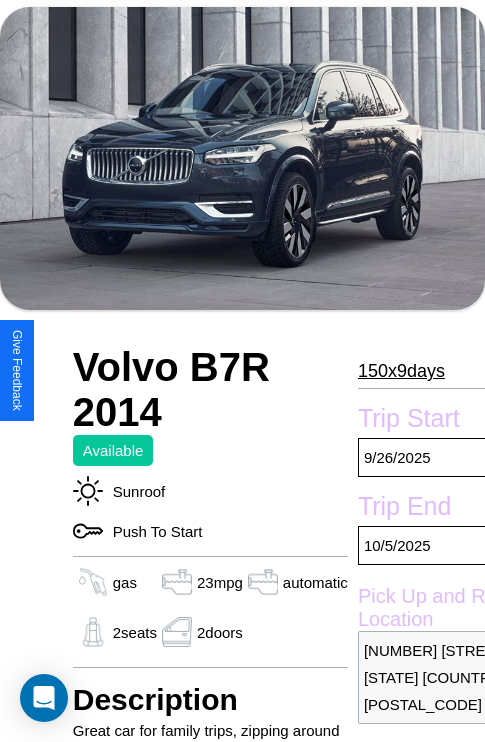 click on "150  x  9  days" at bounding box center (401, 371) 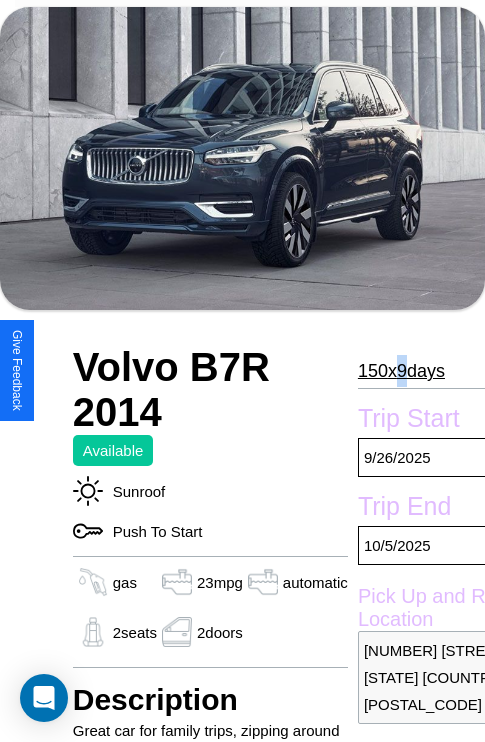 click on "150  x  9  days" at bounding box center [401, 371] 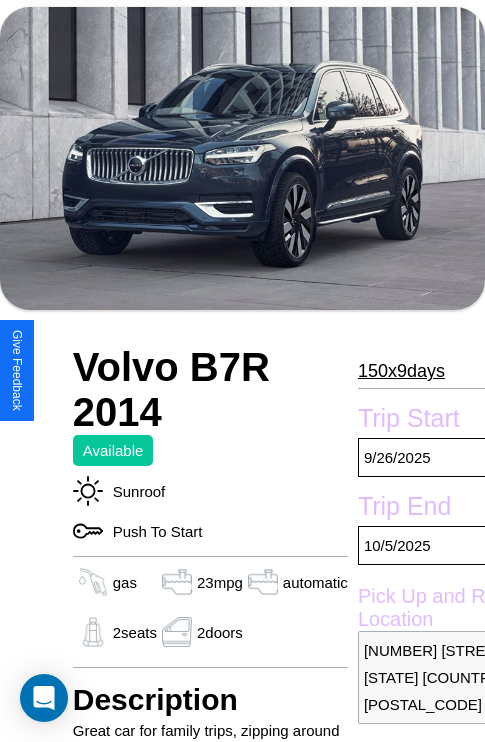 click on "150  x  9  days" at bounding box center (401, 371) 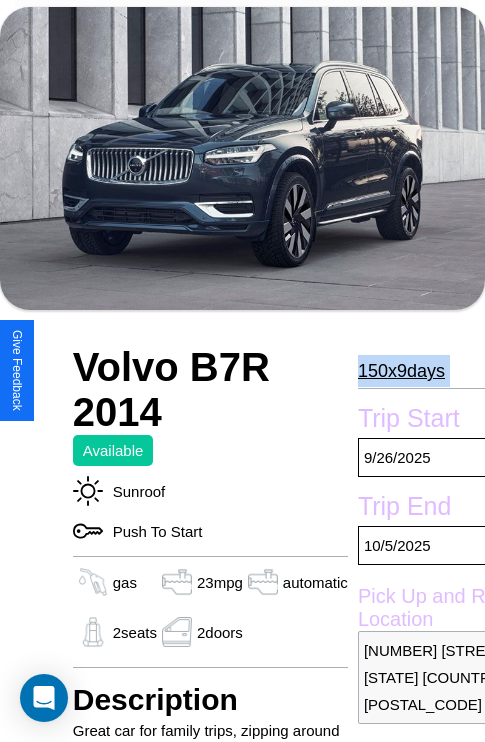 click on "150  x  9  days" at bounding box center [401, 371] 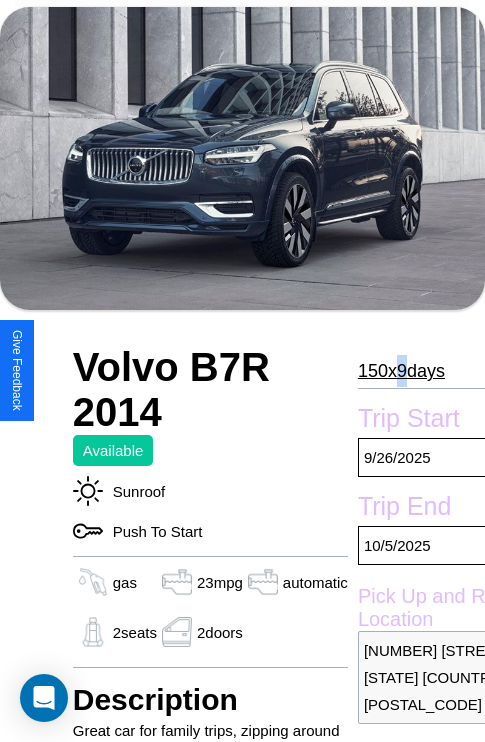 click on "150  x  9  days" at bounding box center [401, 371] 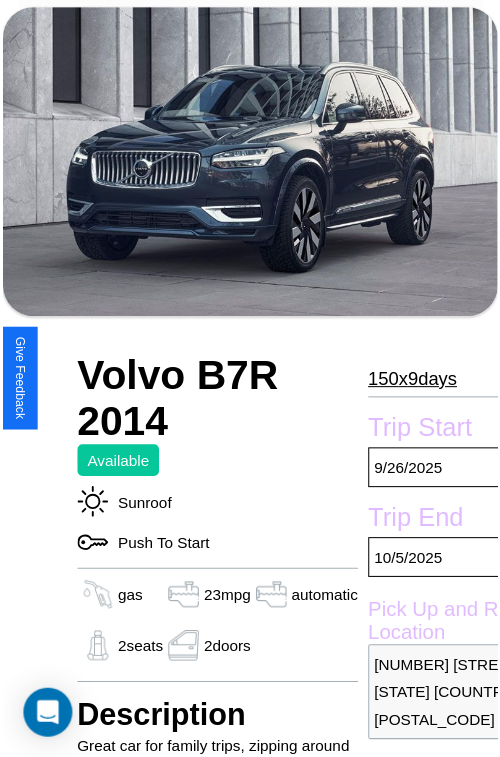 scroll, scrollTop: 160, scrollLeft: 84, axis: both 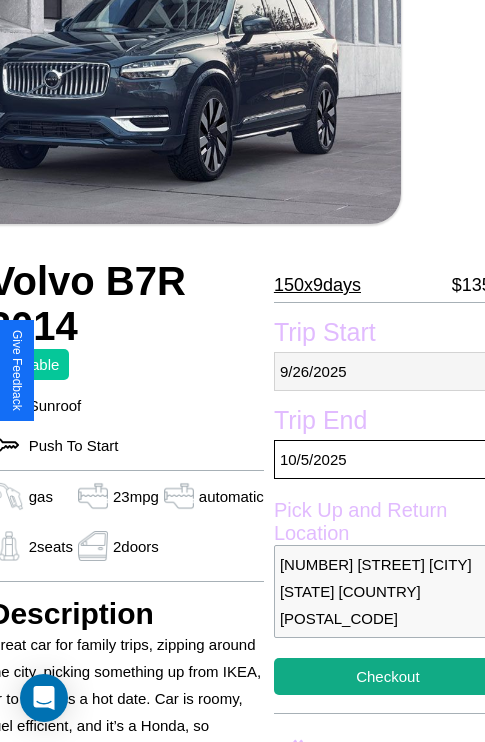 click on "9 / 26 / 2025" at bounding box center (388, 371) 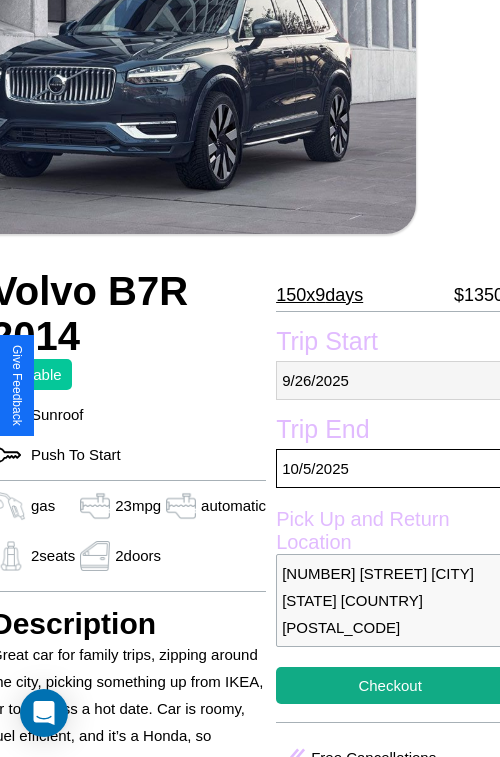 select on "*" 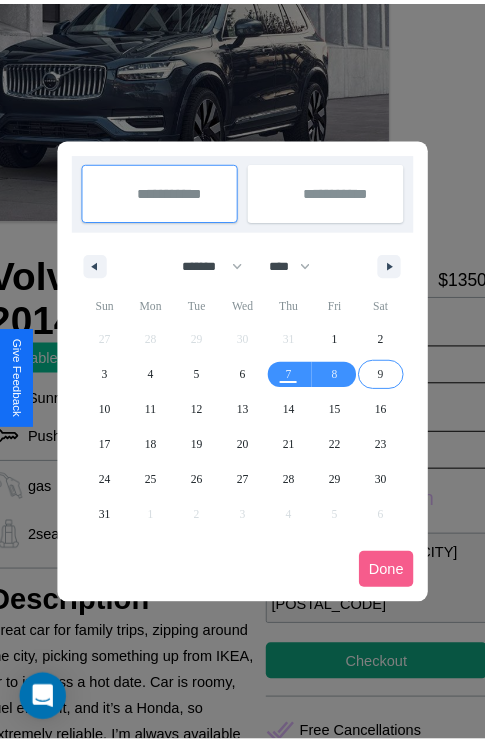 scroll, scrollTop: 0, scrollLeft: 84, axis: horizontal 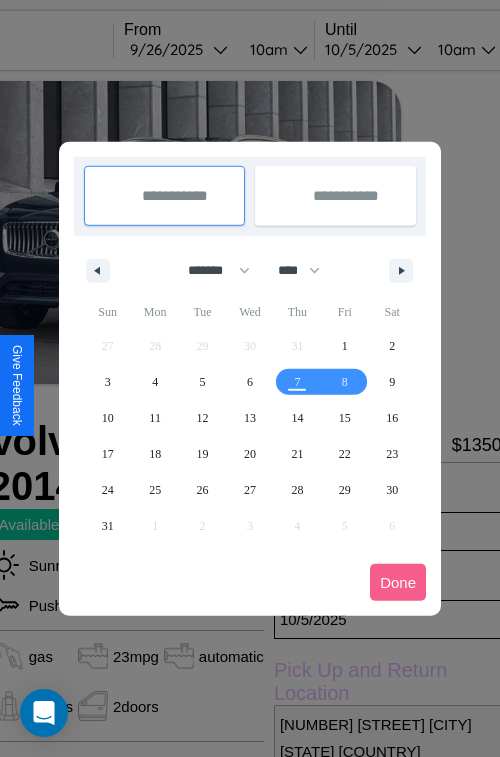 click at bounding box center (250, 378) 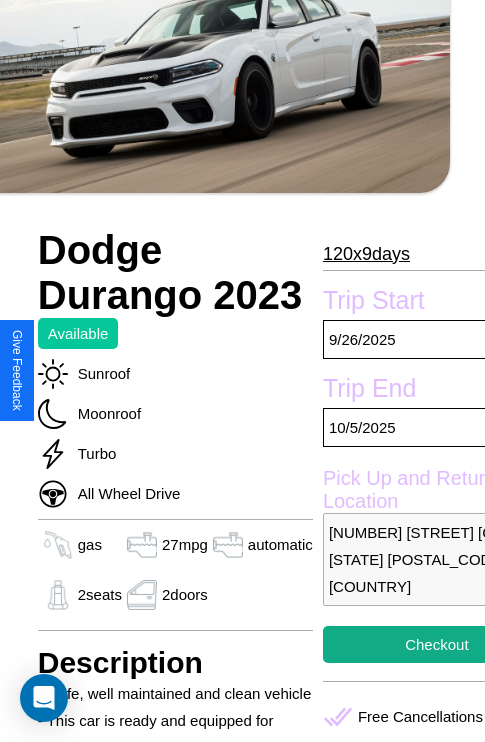 scroll, scrollTop: 319, scrollLeft: 84, axis: both 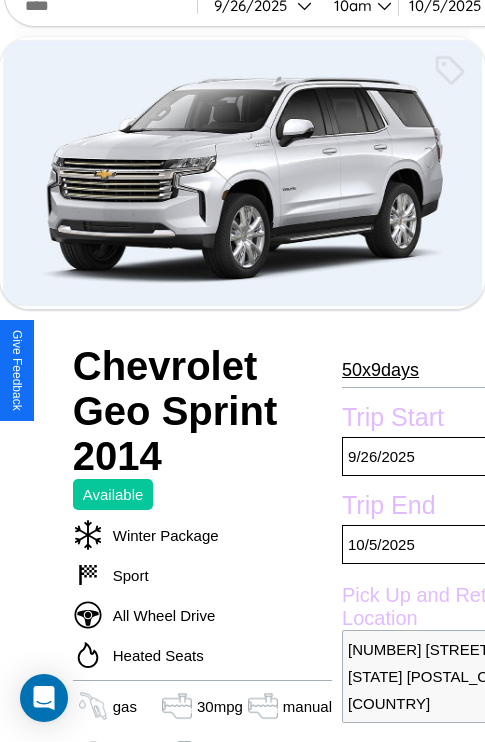 click on "50  x  9  days" at bounding box center (380, 370) 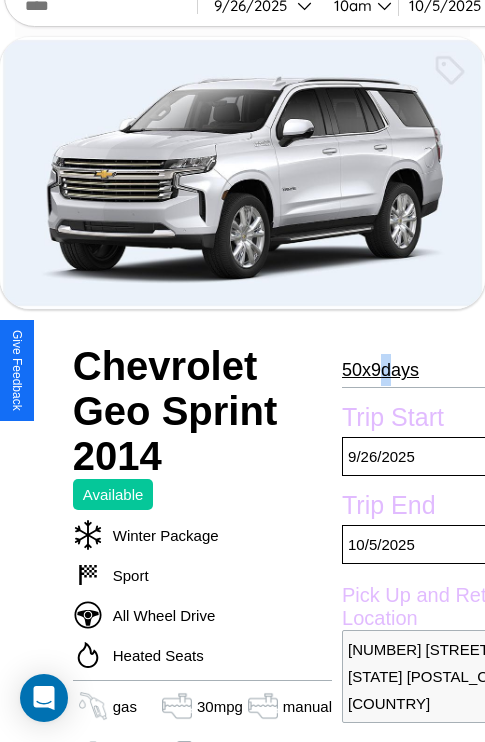 click on "50  x  9  days" at bounding box center (380, 370) 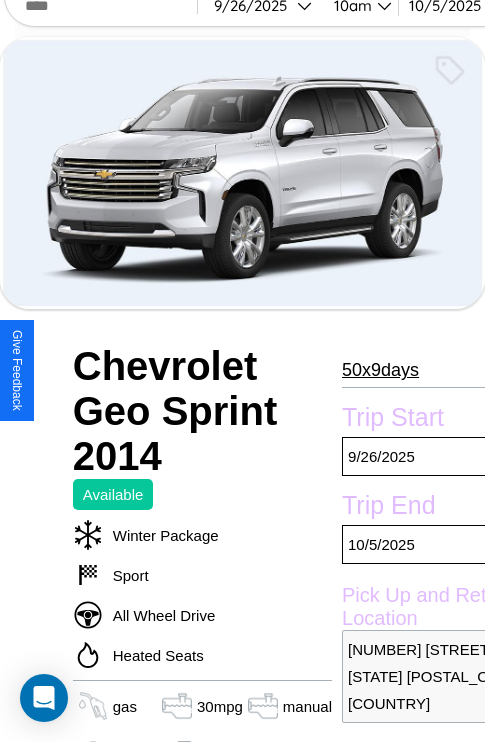click on "50  x  9  days" at bounding box center [380, 370] 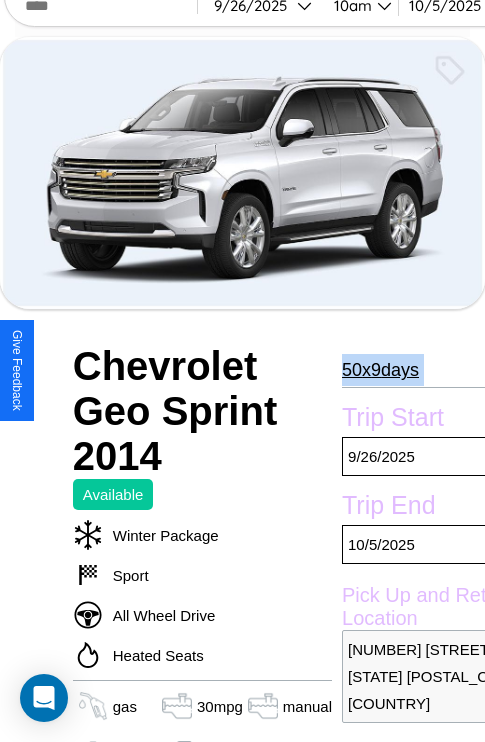 click on "50  x  9  days" at bounding box center (380, 370) 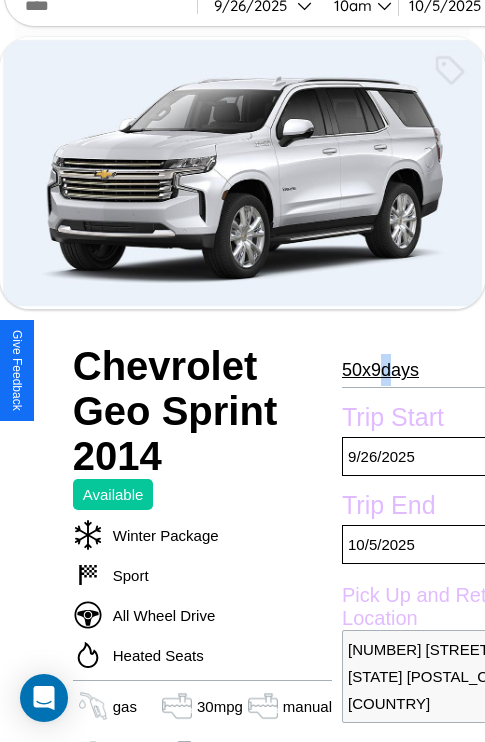 click on "50  x  9  days" at bounding box center (380, 370) 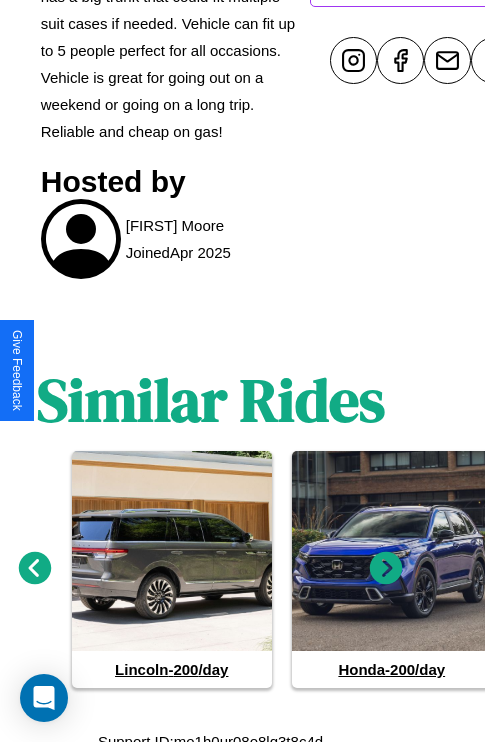 scroll, scrollTop: 996, scrollLeft: 30, axis: both 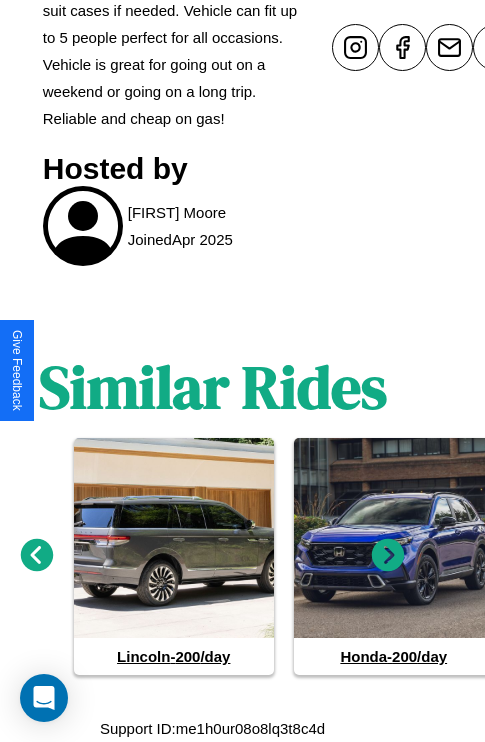 click 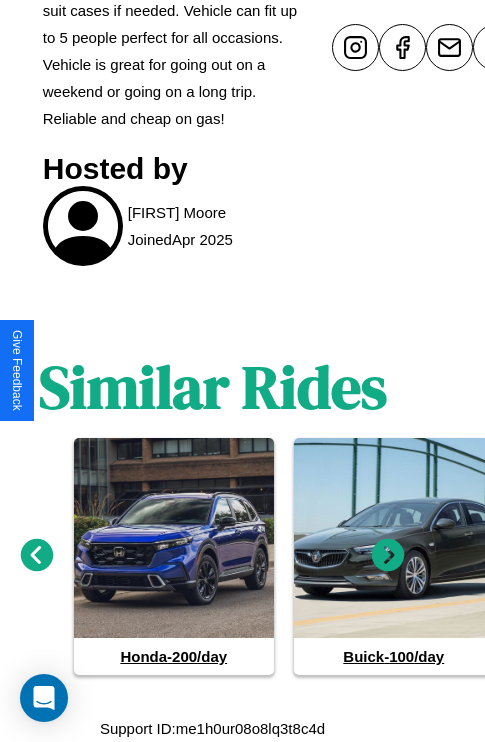 click 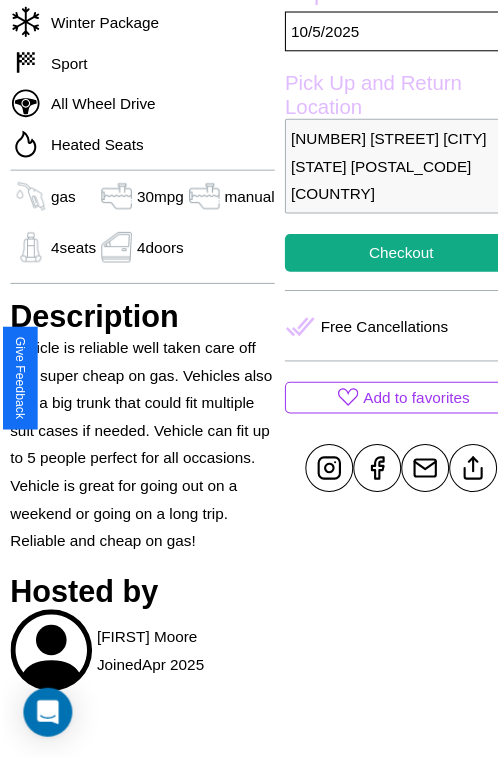 scroll, scrollTop: 576, scrollLeft: 68, axis: both 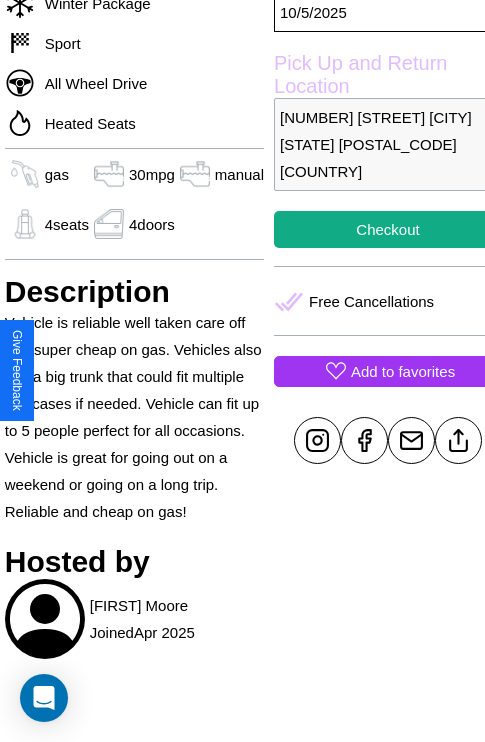 click on "Add to favorites" at bounding box center (403, 371) 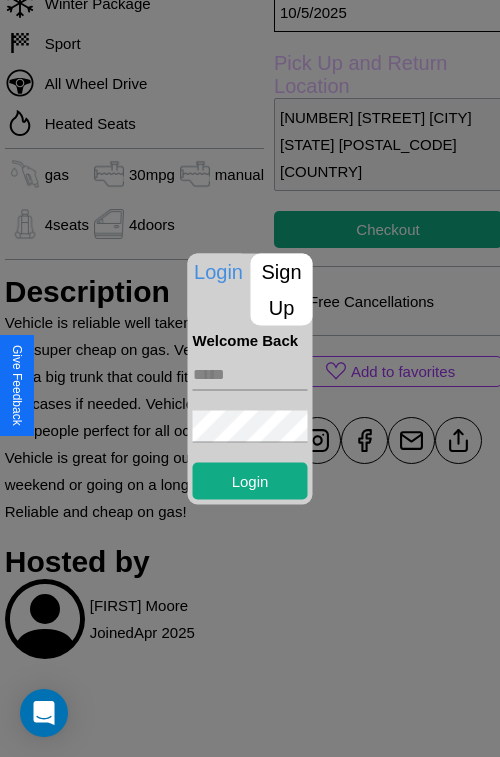 click on "Sign Up" at bounding box center (282, 289) 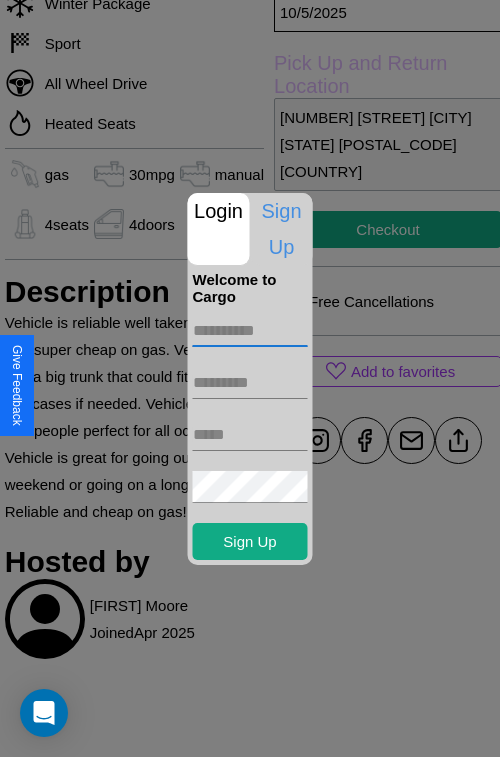 click at bounding box center (250, 331) 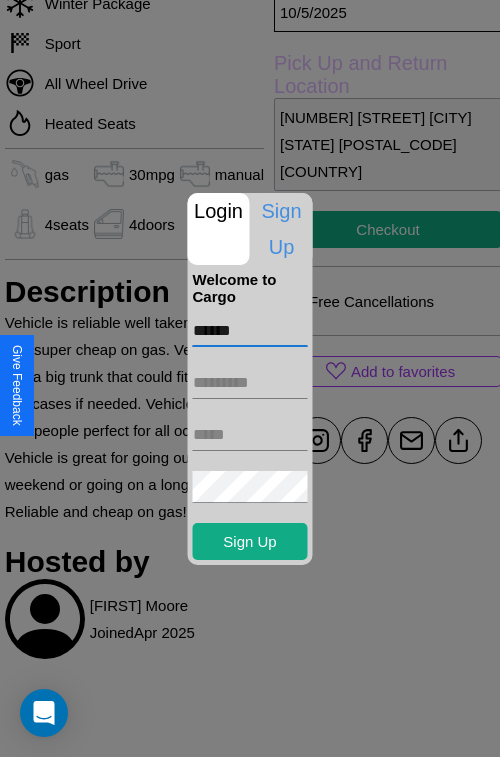 type on "******" 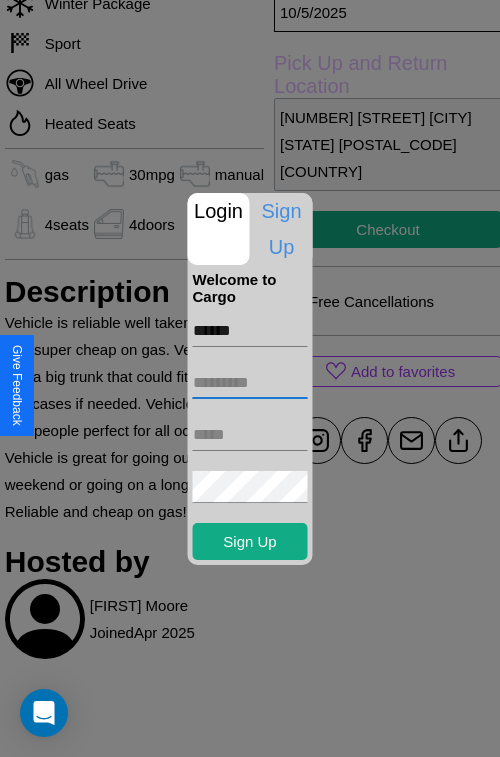 click at bounding box center [250, 383] 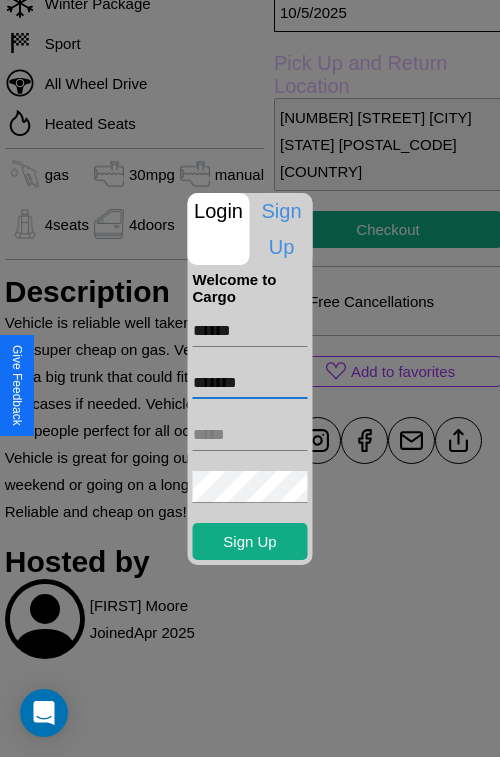 type on "*******" 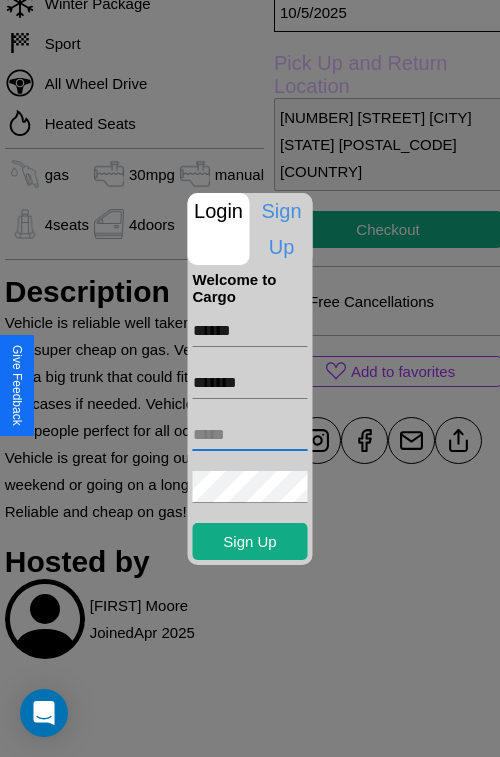 click at bounding box center (250, 435) 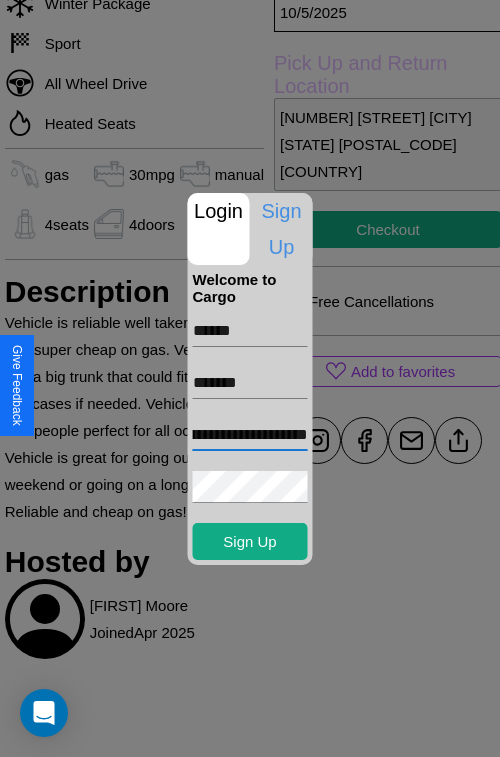 scroll, scrollTop: 0, scrollLeft: 97, axis: horizontal 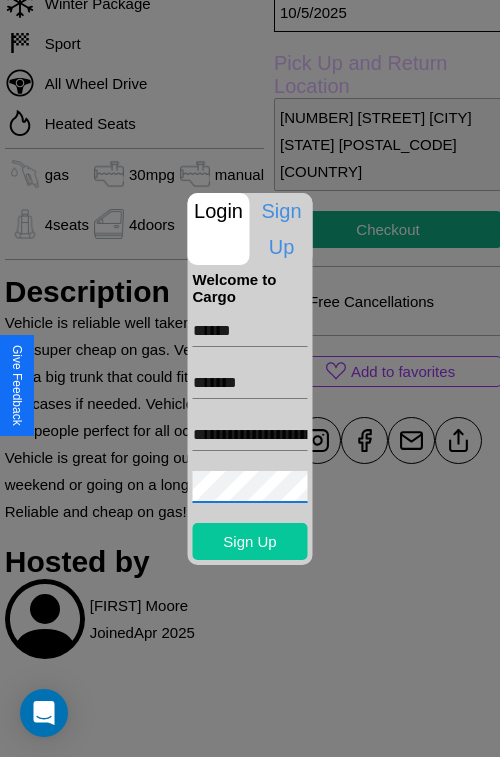 click on "Sign Up" at bounding box center [250, 541] 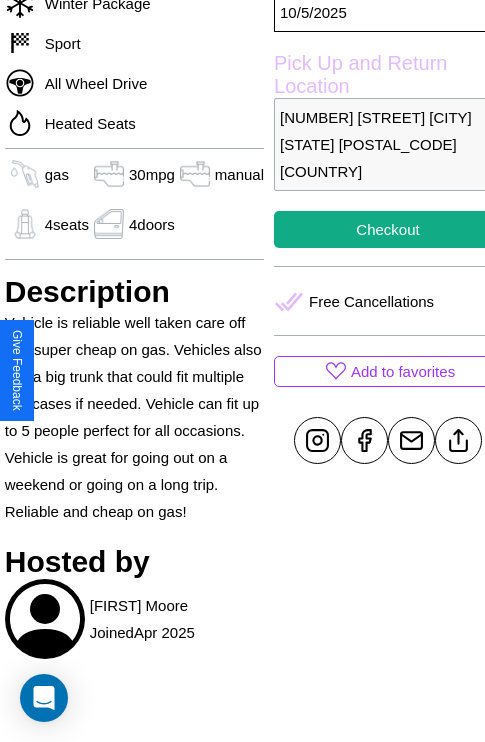 scroll, scrollTop: 576, scrollLeft: 68, axis: both 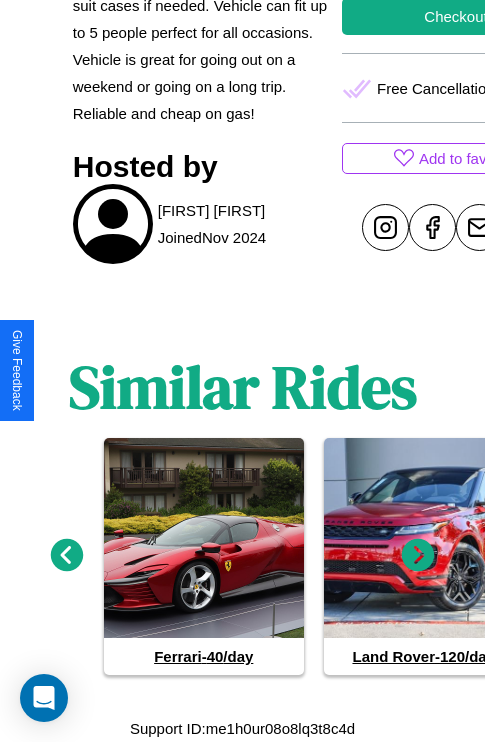 click 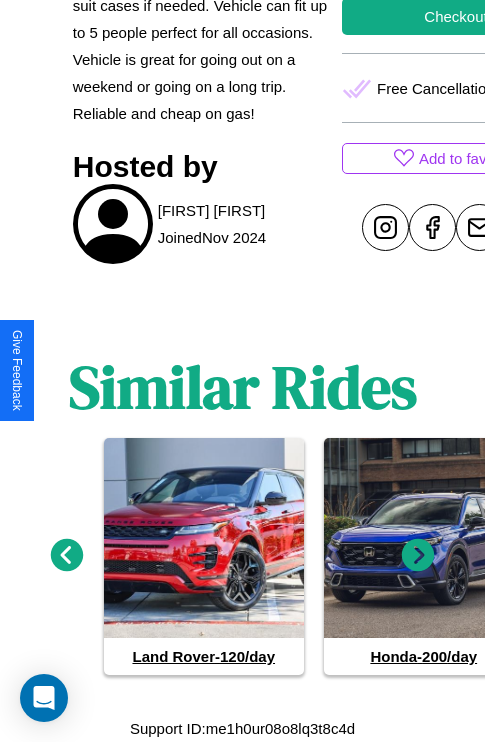 click 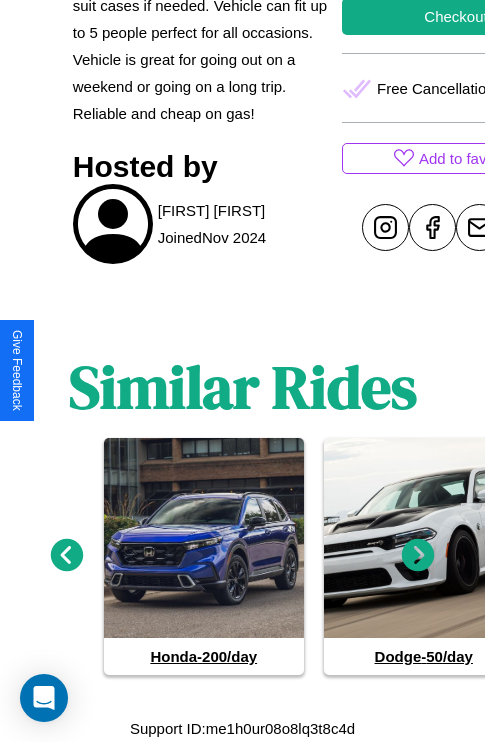 click 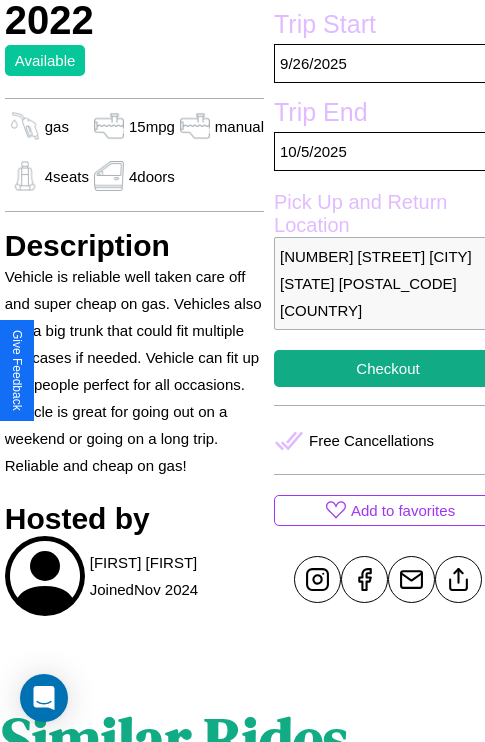 scroll, scrollTop: 524, scrollLeft: 68, axis: both 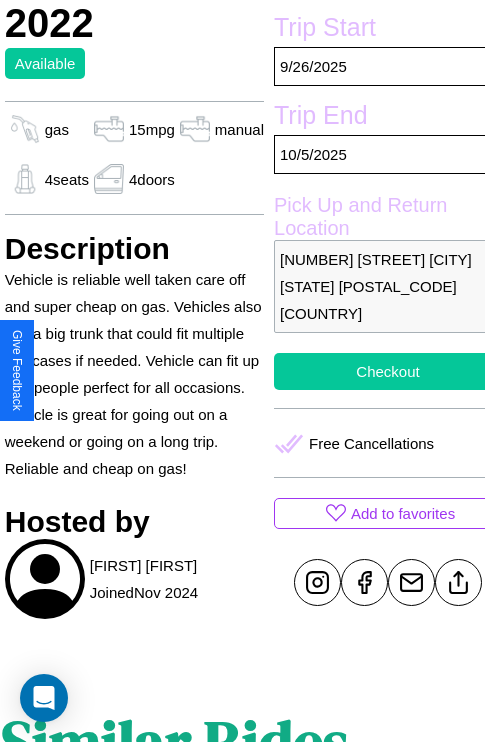 click on "Checkout" at bounding box center (388, 371) 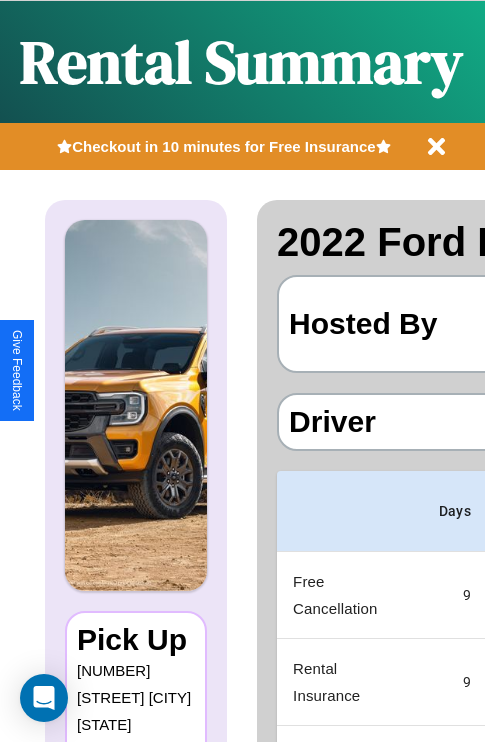scroll, scrollTop: 0, scrollLeft: 387, axis: horizontal 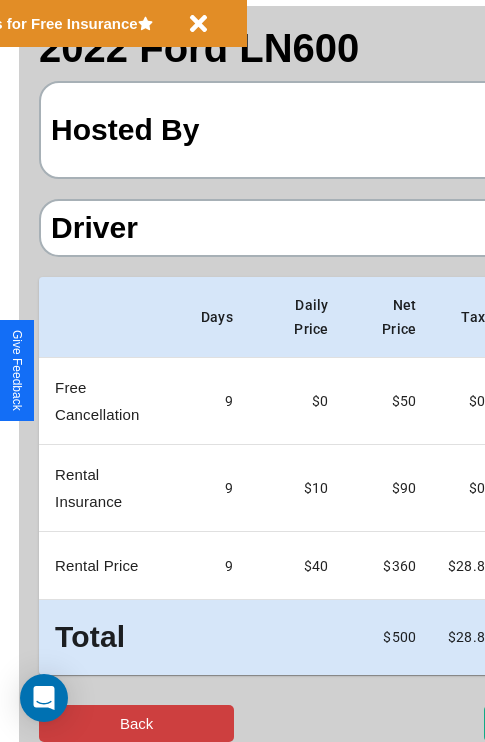 click on "Back" at bounding box center [136, 723] 